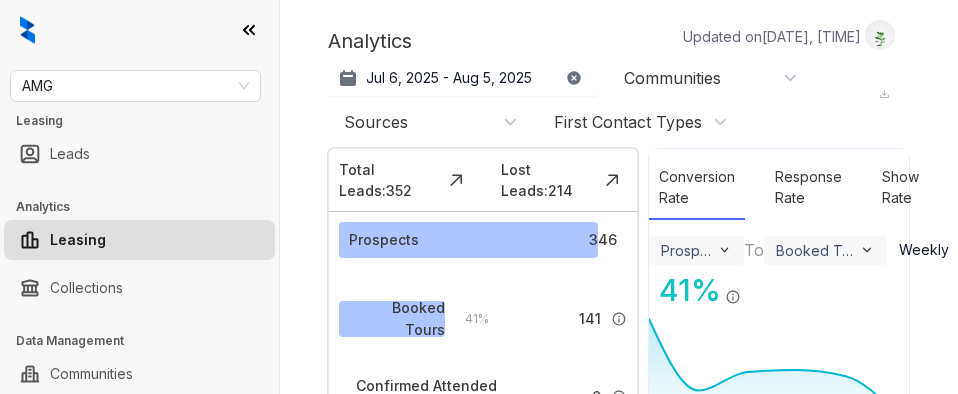 select on "******" 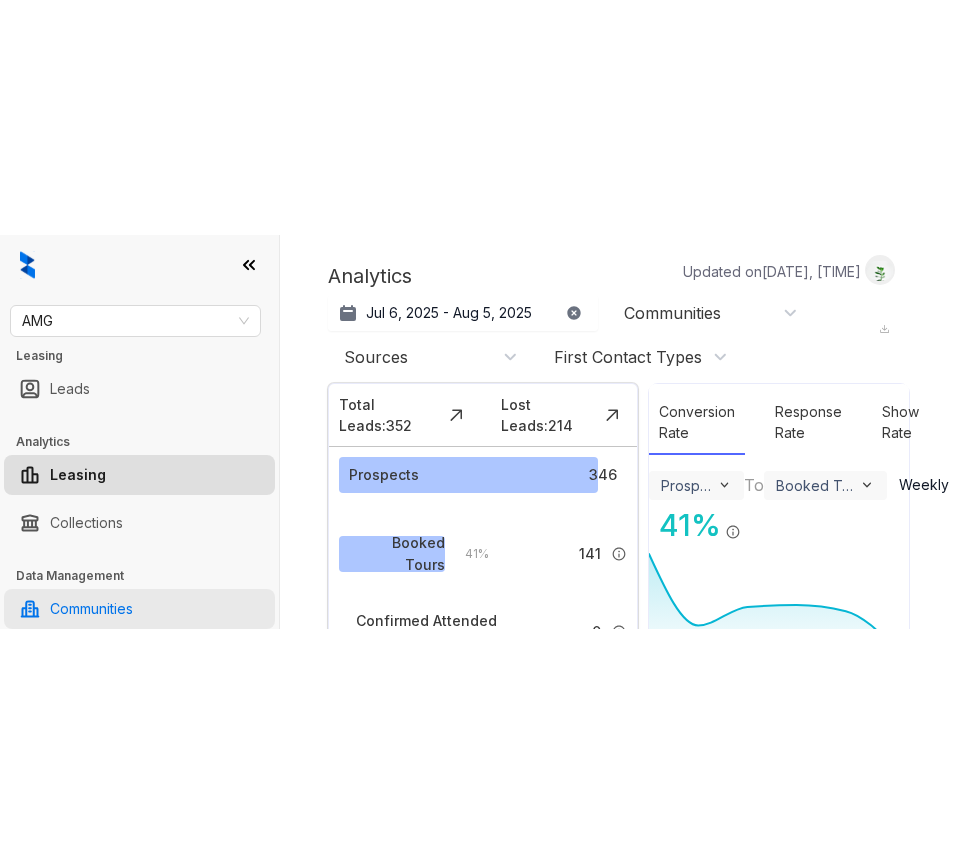 scroll, scrollTop: 0, scrollLeft: 0, axis: both 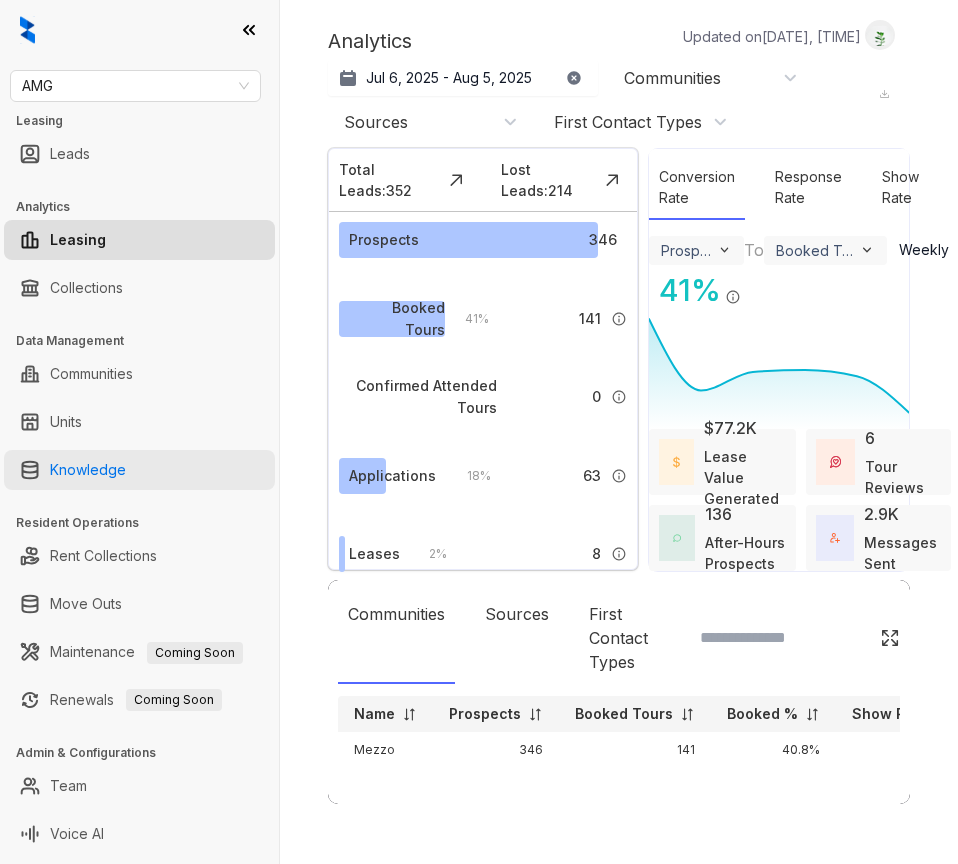 click on "Knowledge" at bounding box center (88, 470) 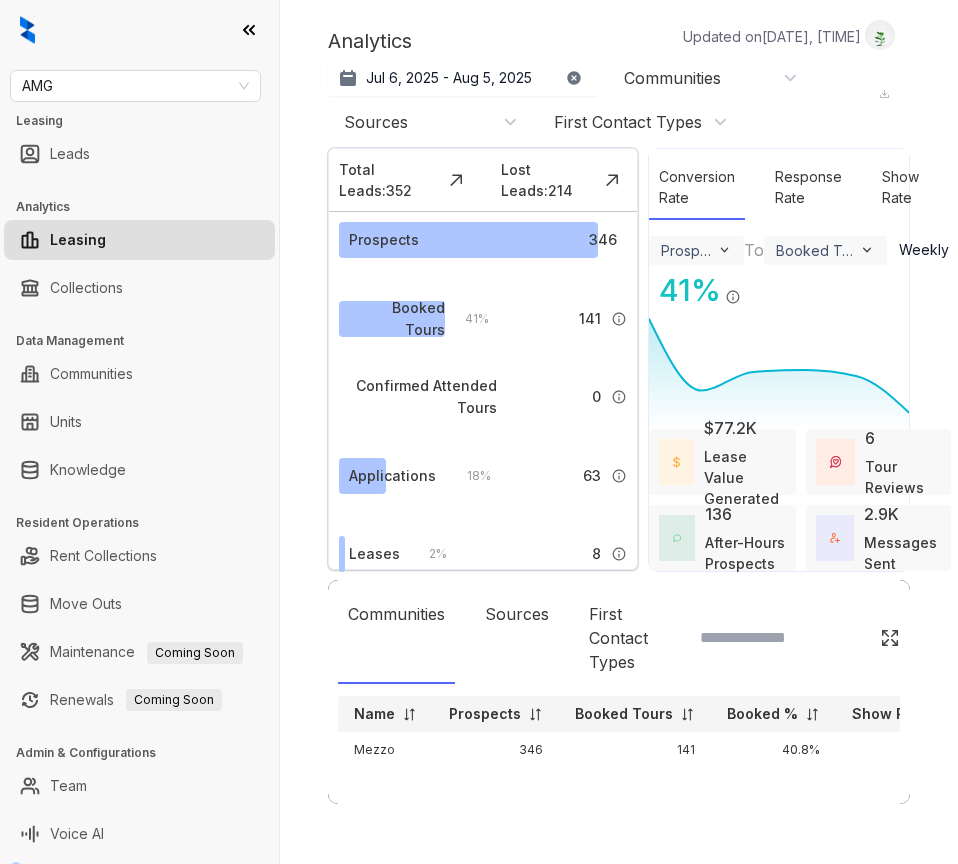 click at bounding box center (479, 880) 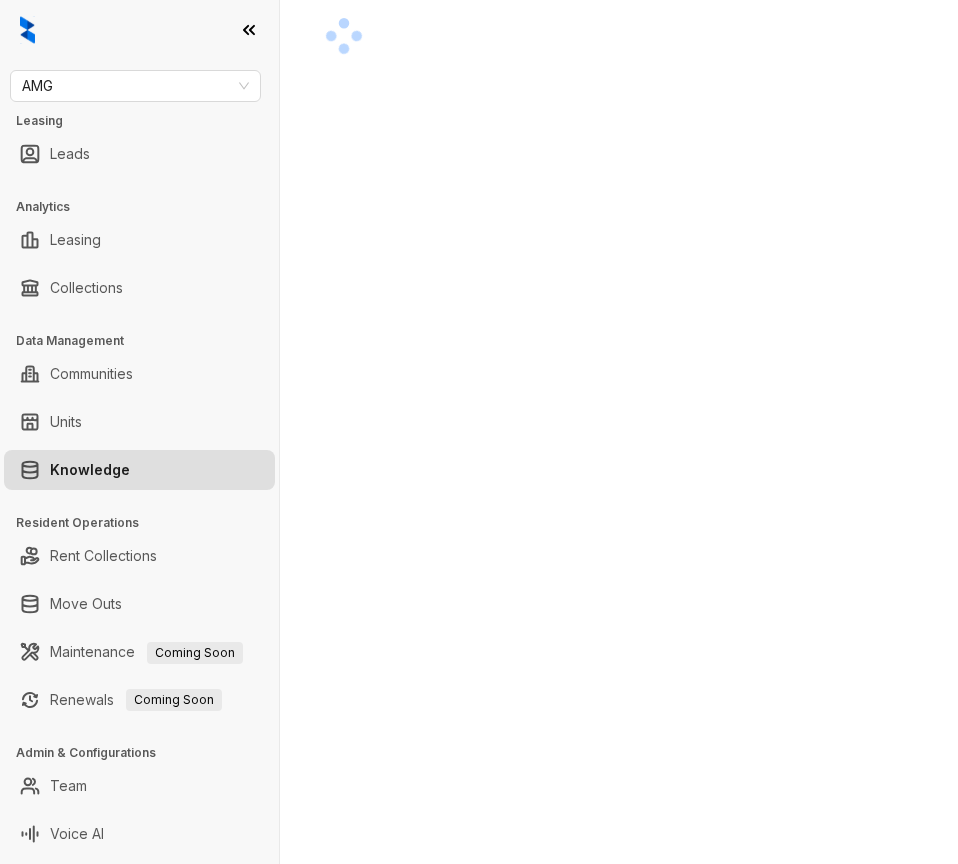 click on "AMG" at bounding box center (135, 86) 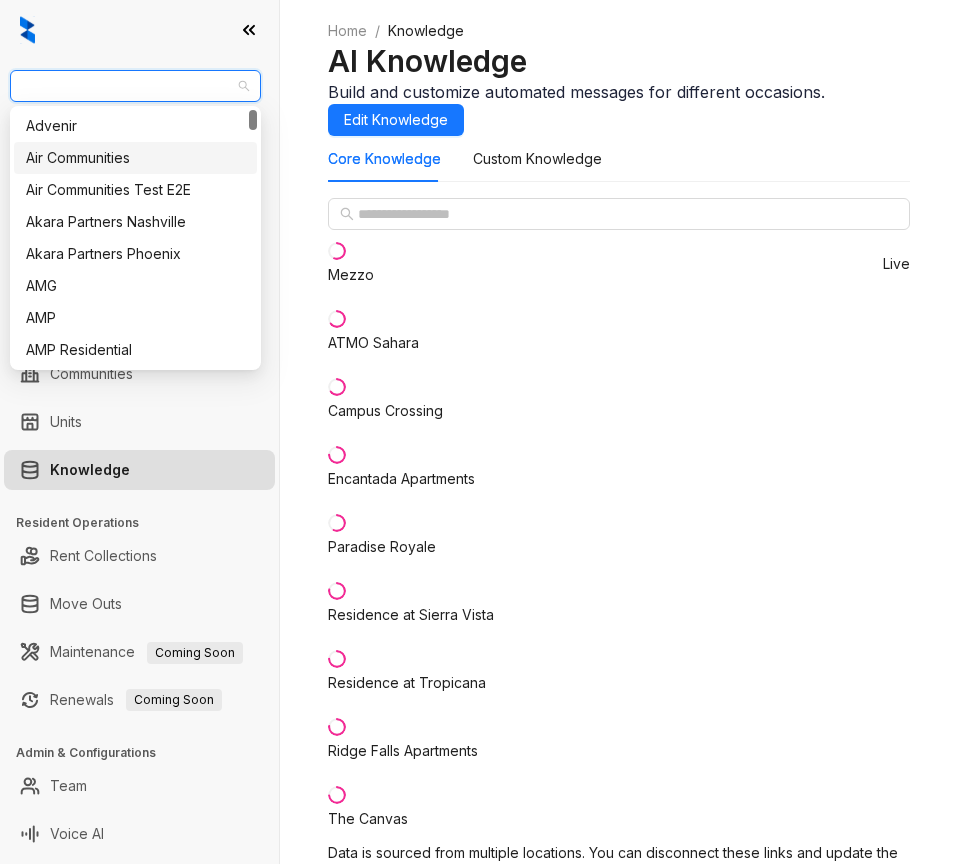 click on "AMG" at bounding box center (135, 86) 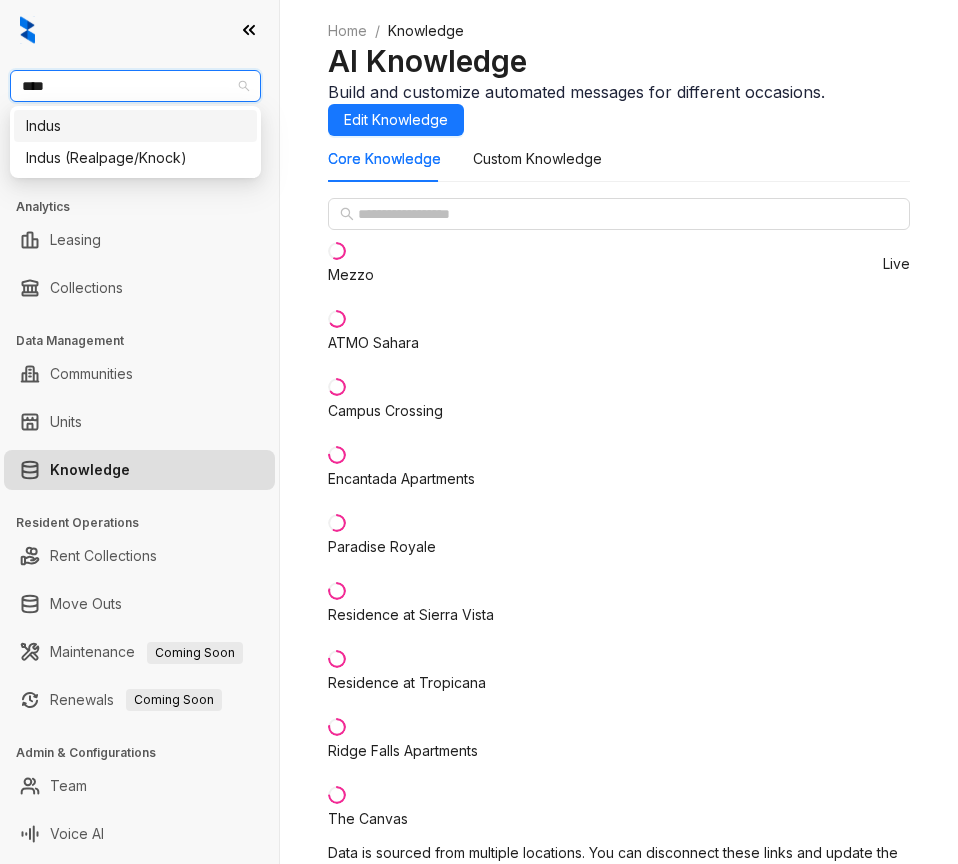 type on "*****" 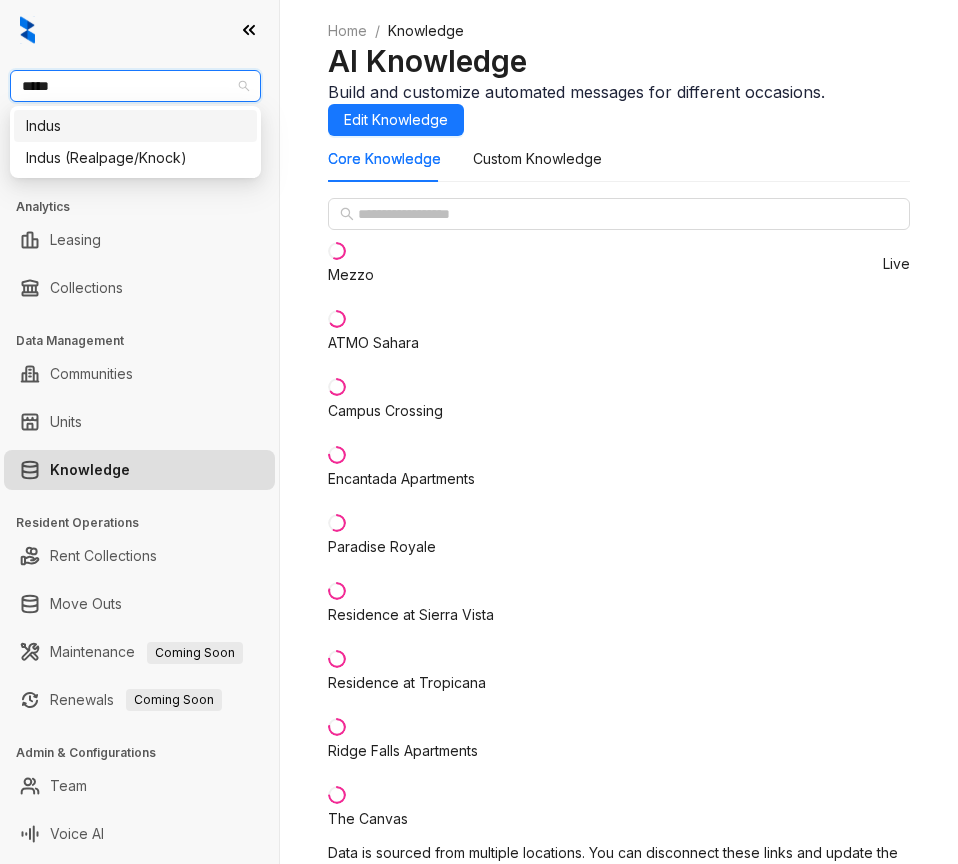 click on "Indus" at bounding box center (135, 126) 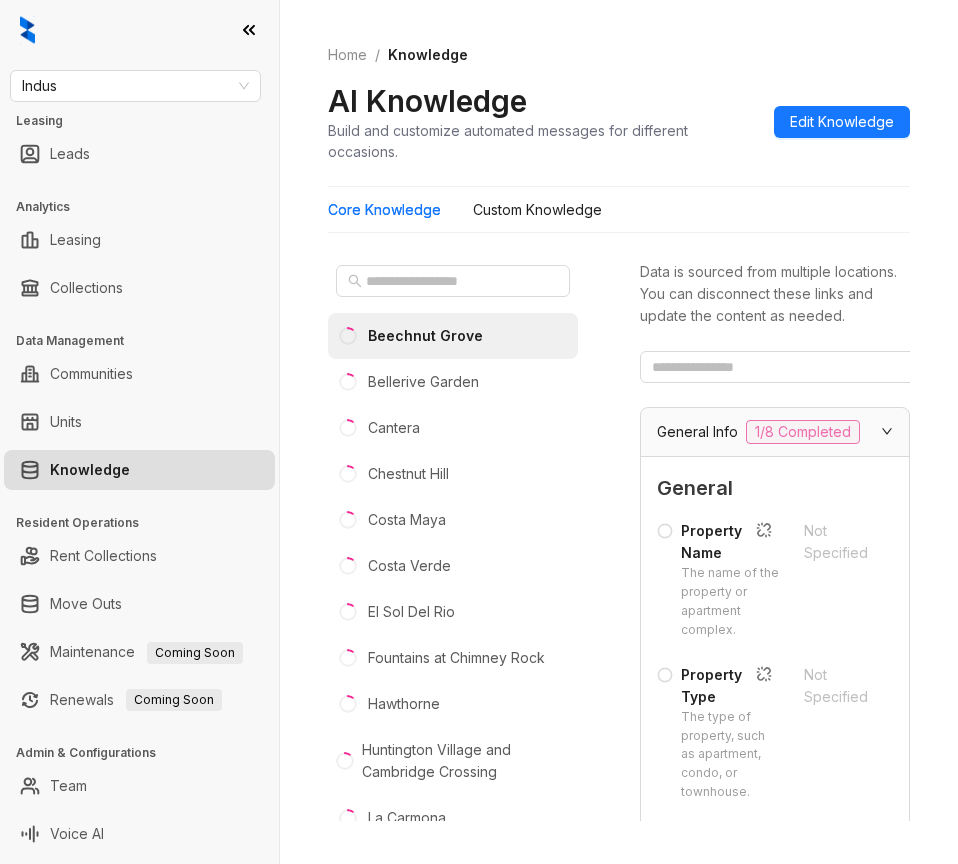 scroll, scrollTop: 0, scrollLeft: 0, axis: both 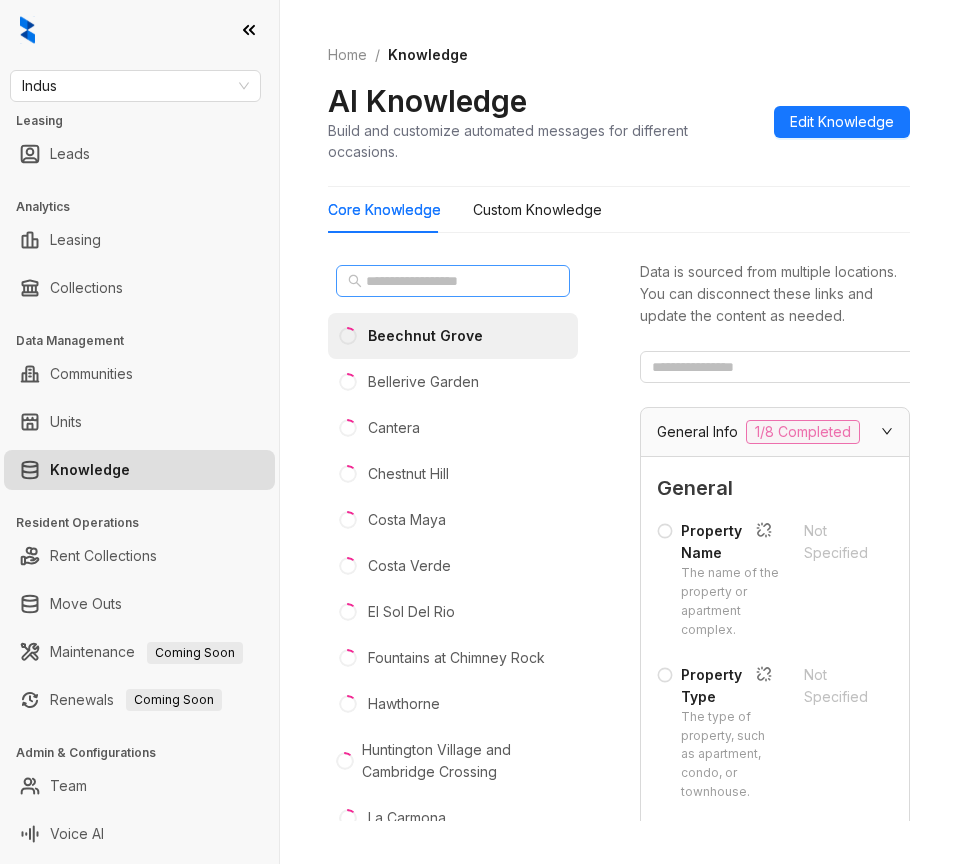 click at bounding box center (453, 281) 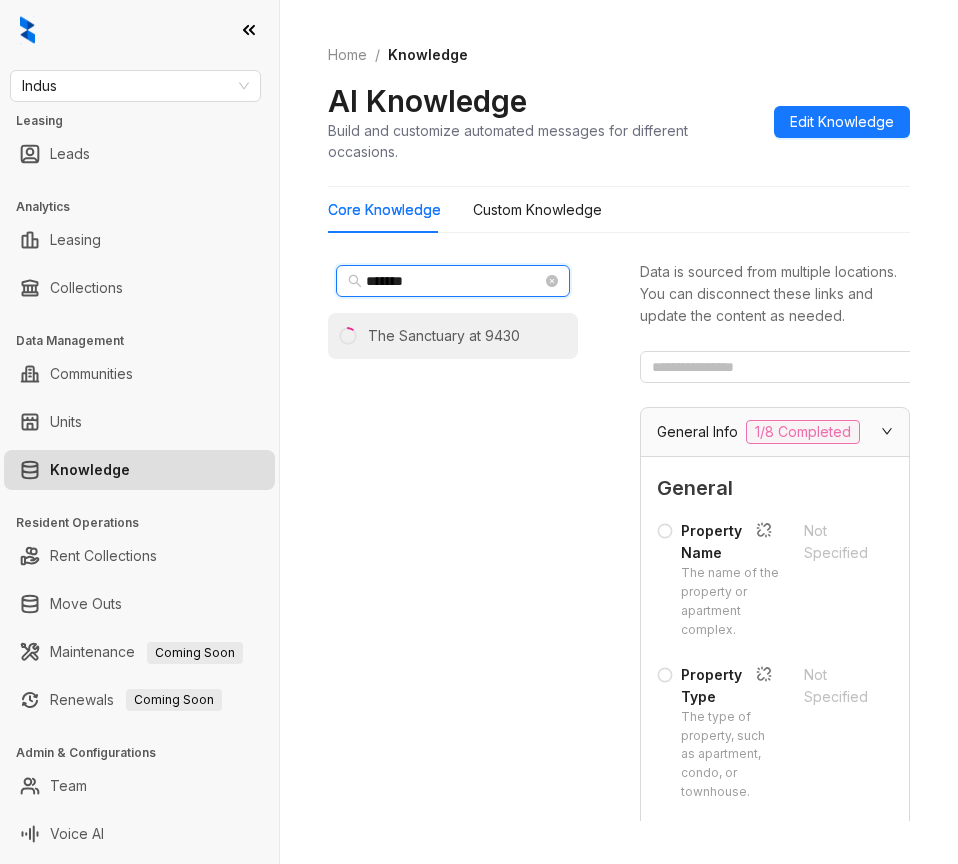 type on "*******" 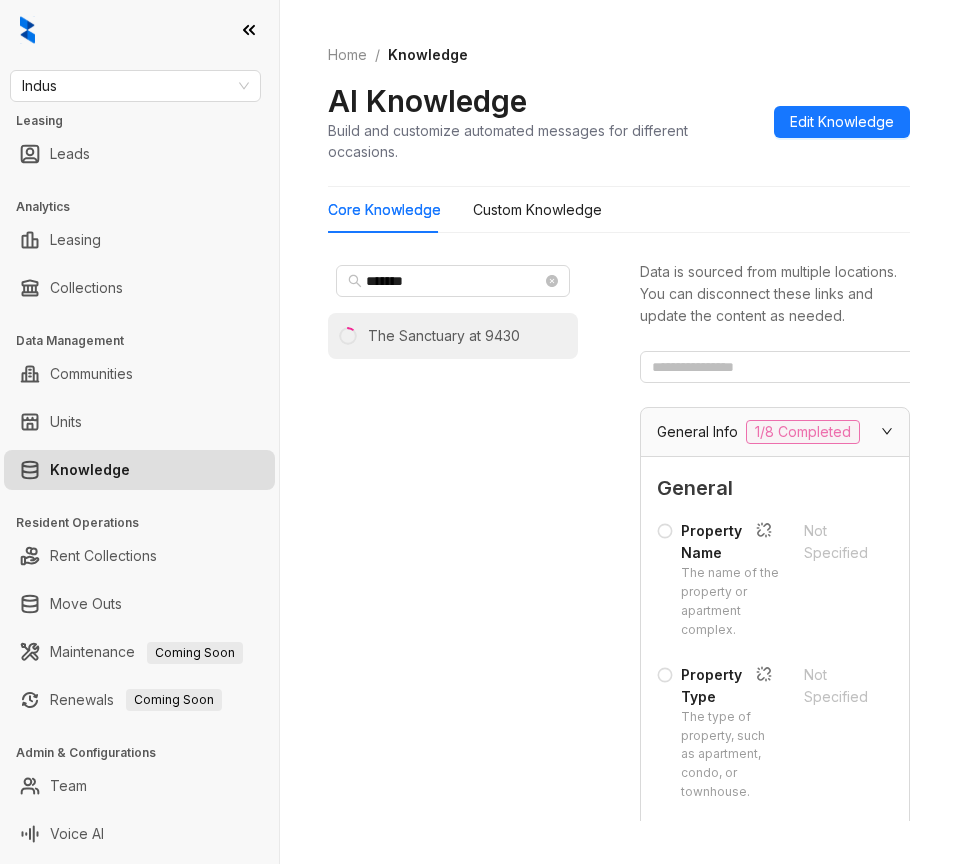 click on "The Sanctuary at 9430" at bounding box center (453, 336) 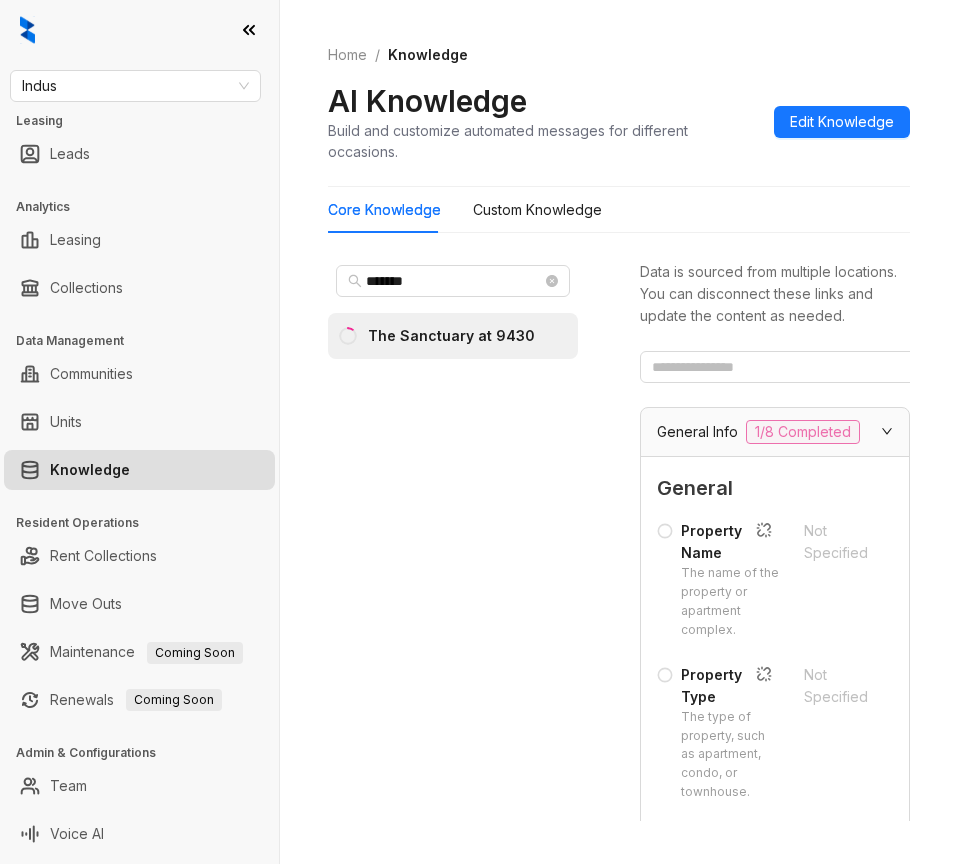 drag, startPoint x: 3, startPoint y: 207, endPoint x: -350, endPoint y: 214, distance: 353.0694 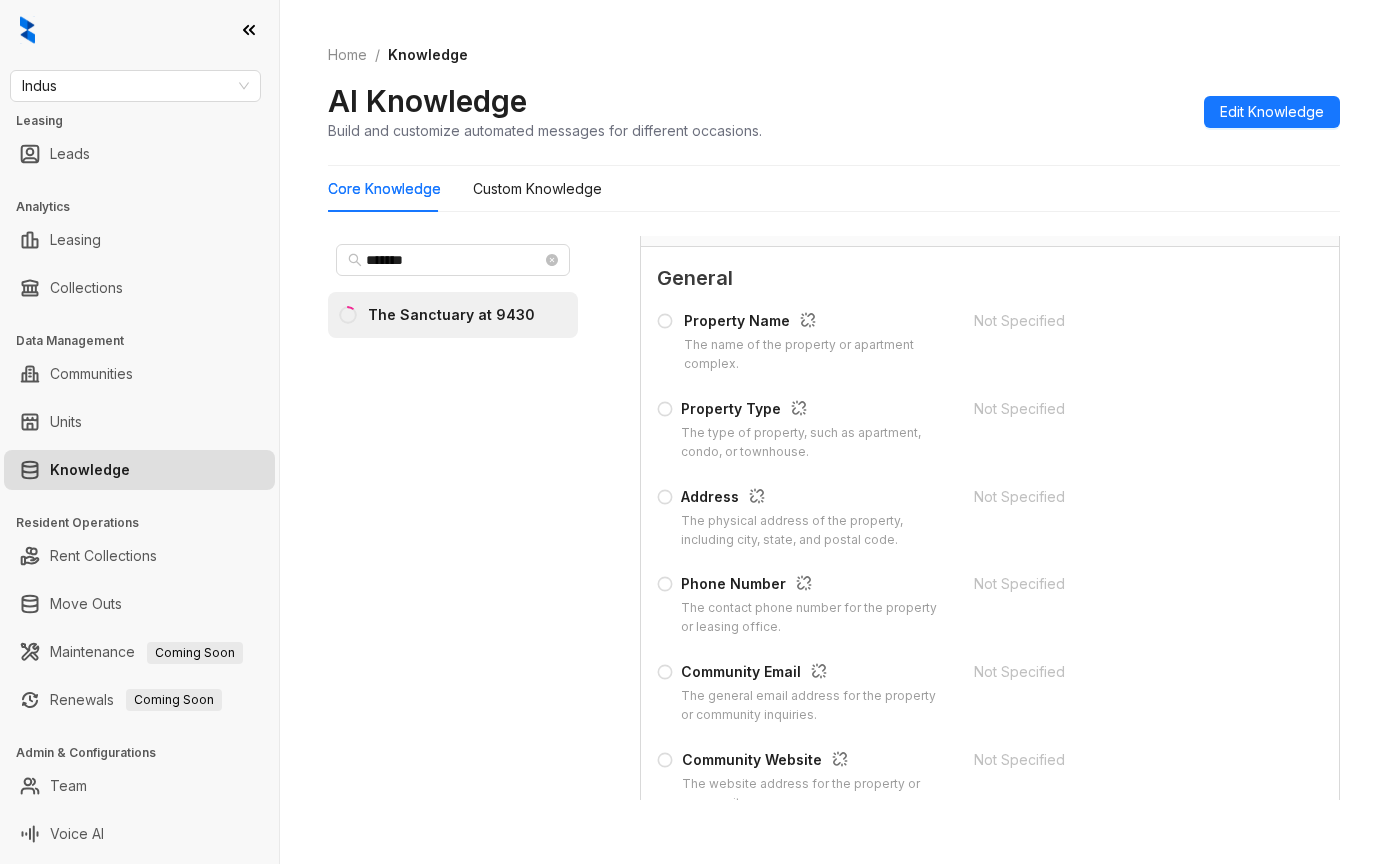 scroll, scrollTop: 700, scrollLeft: 0, axis: vertical 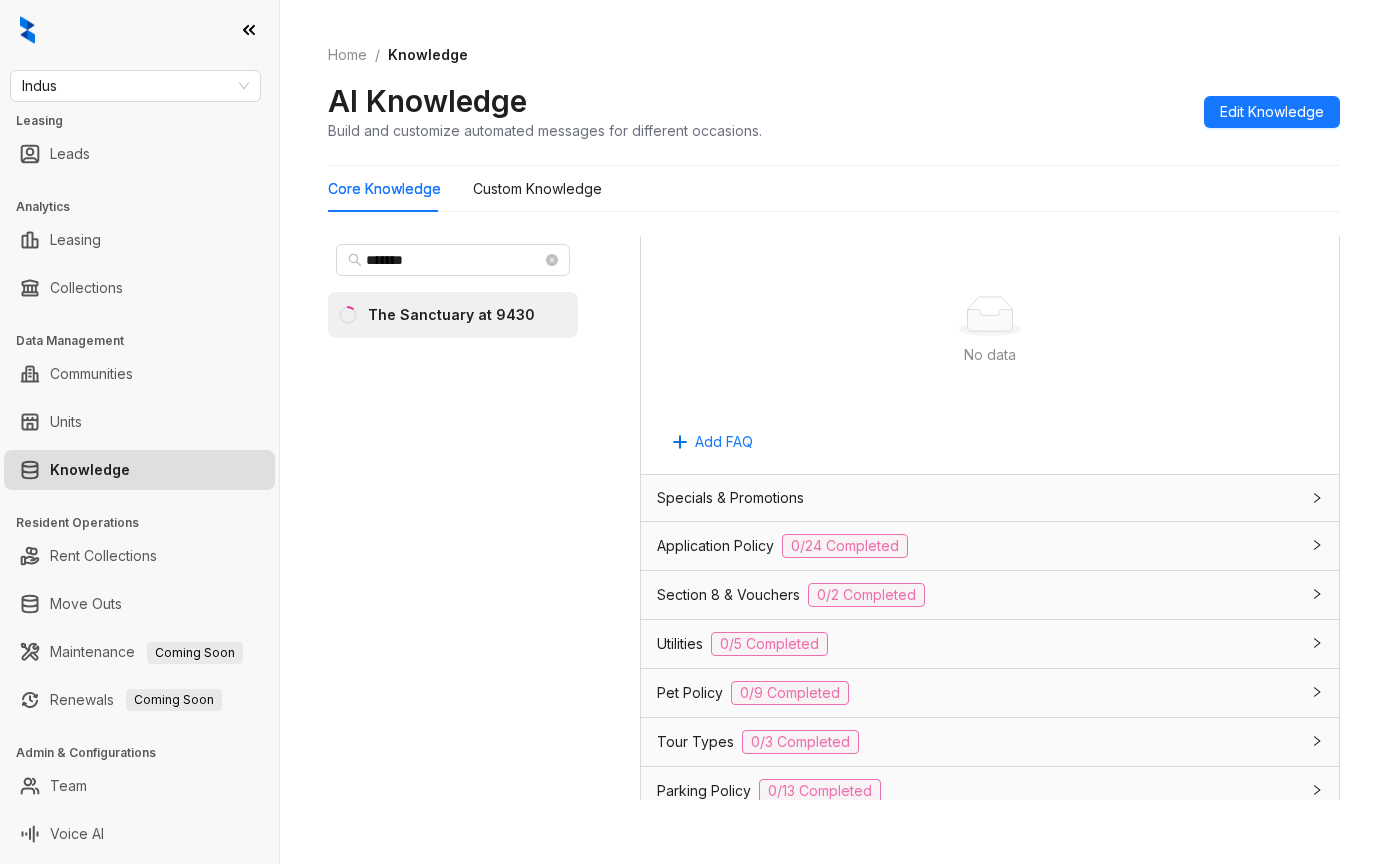 click on "Application Policy 0/24 Completed" at bounding box center [978, 546] 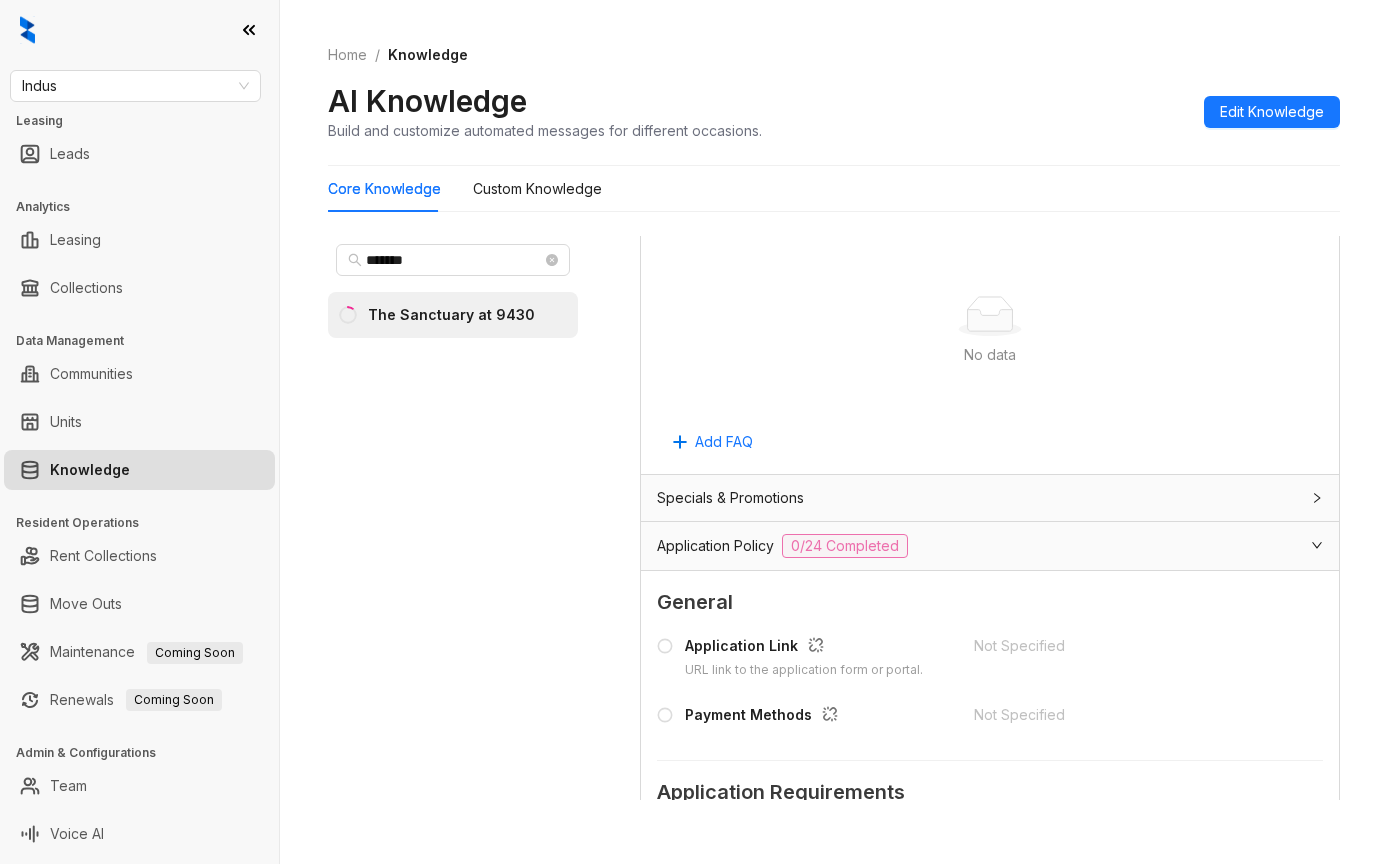 drag, startPoint x: 1309, startPoint y: 432, endPoint x: 1319, endPoint y: 436, distance: 10.770329 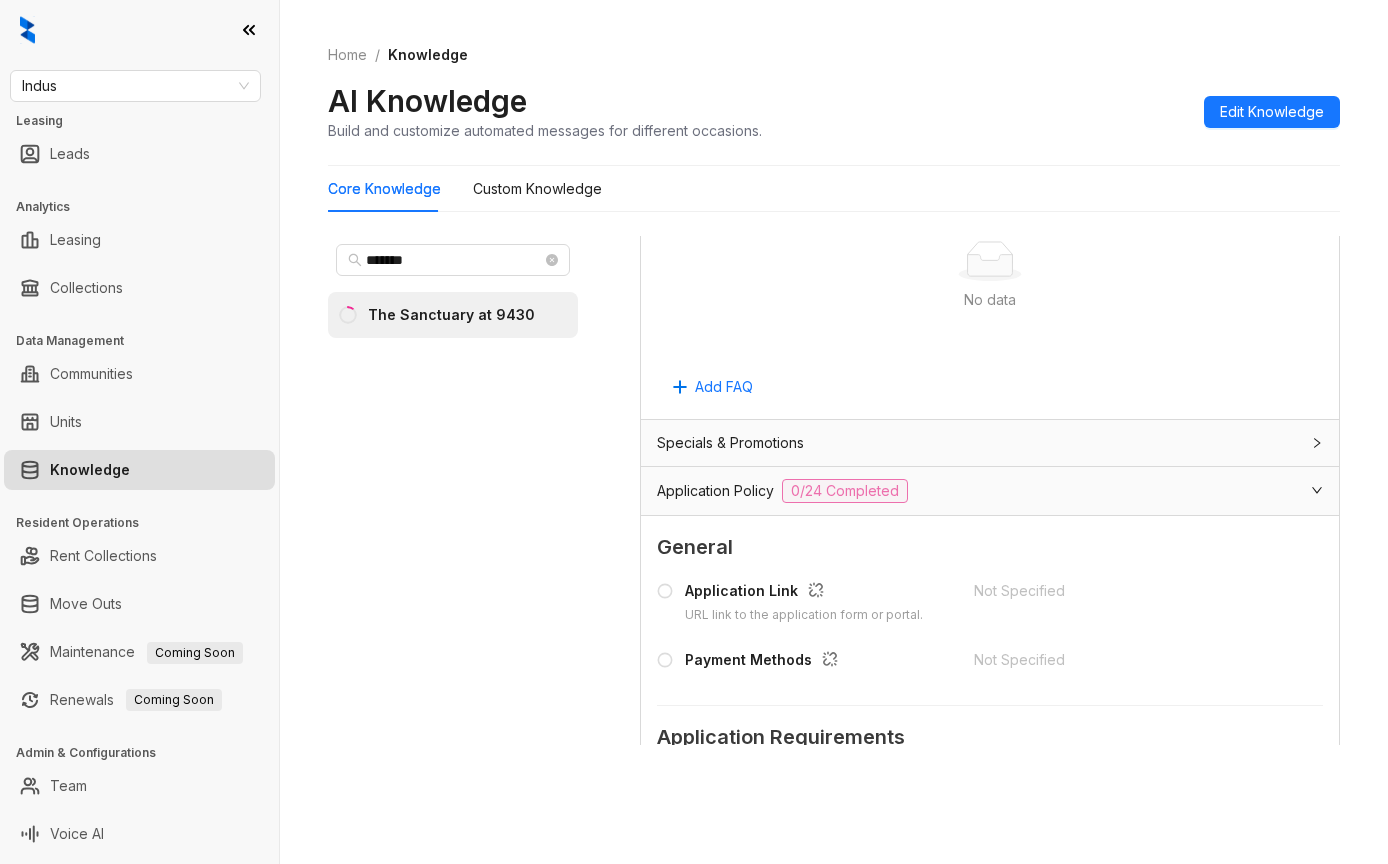 scroll, scrollTop: 63, scrollLeft: 0, axis: vertical 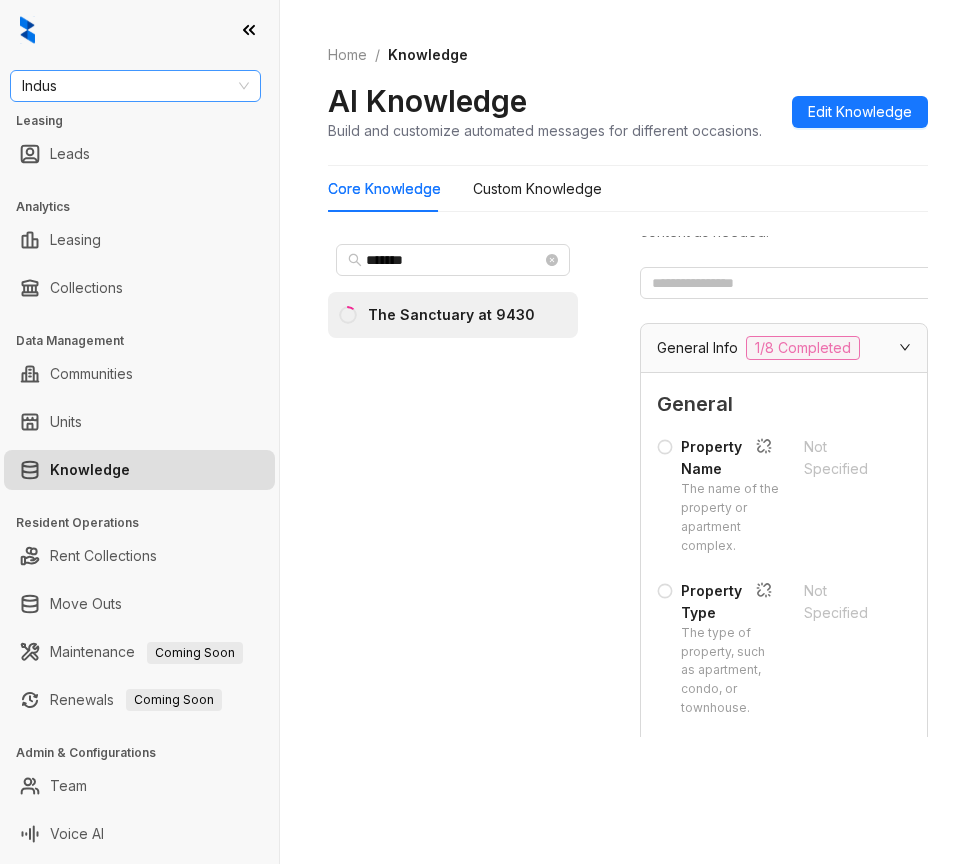 click on "Indus" at bounding box center (135, 86) 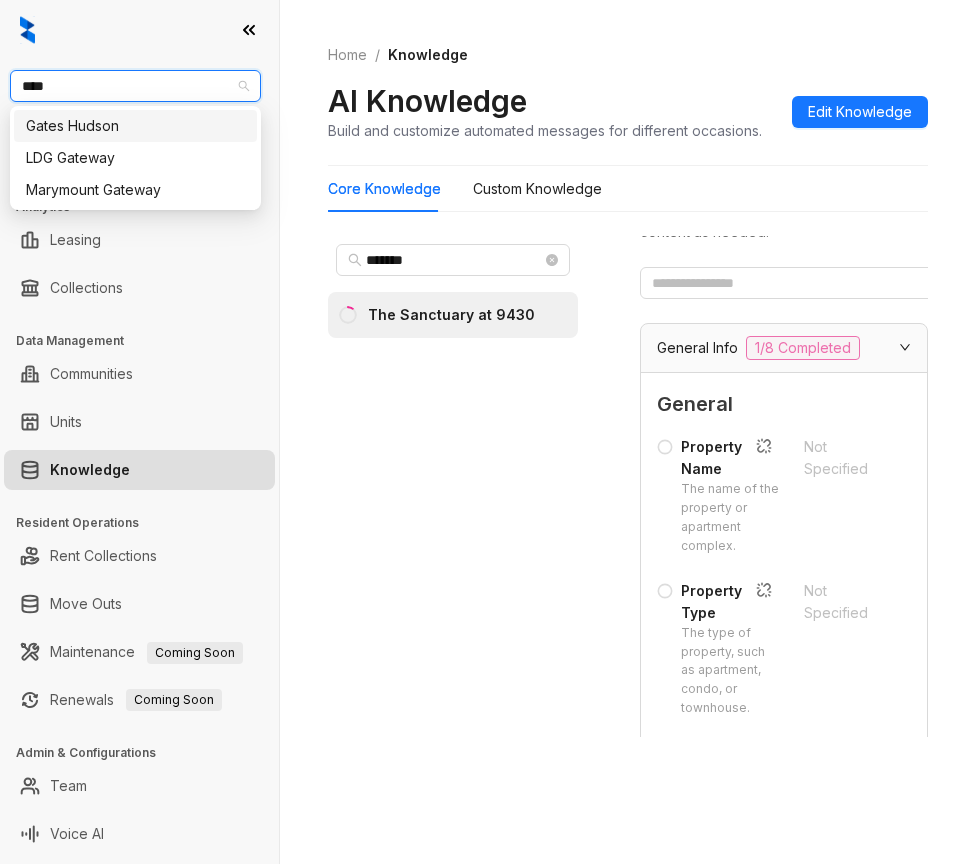 type on "*****" 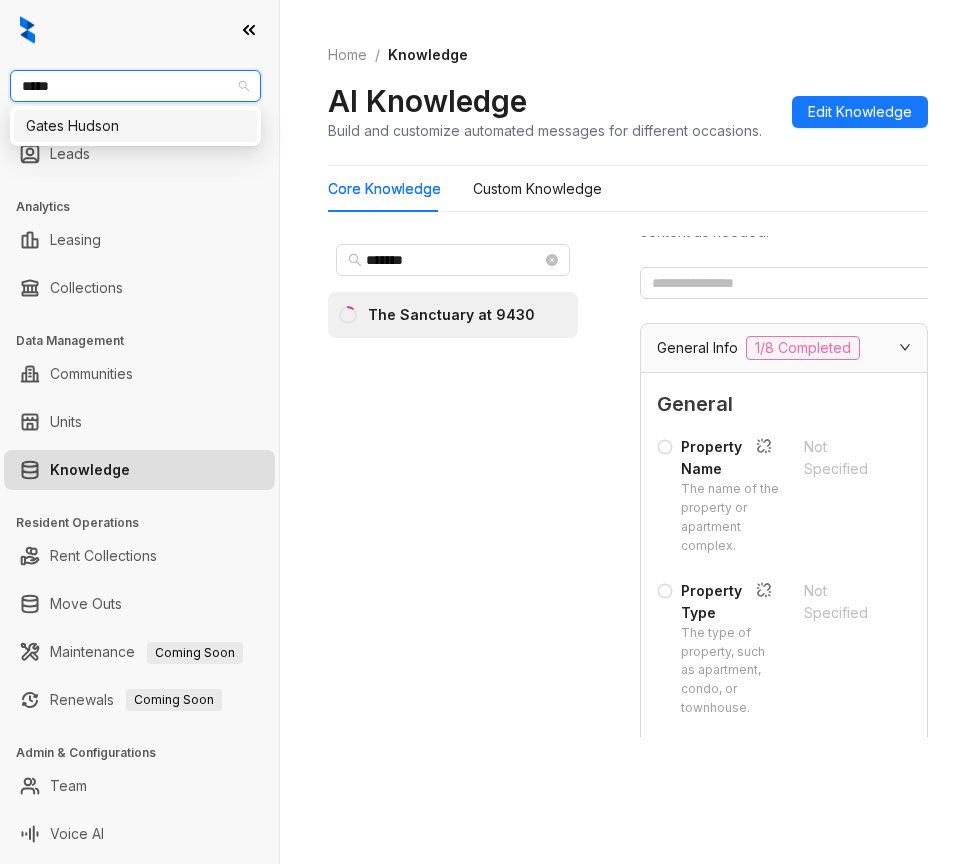 click on "Gates Hudson" at bounding box center [135, 126] 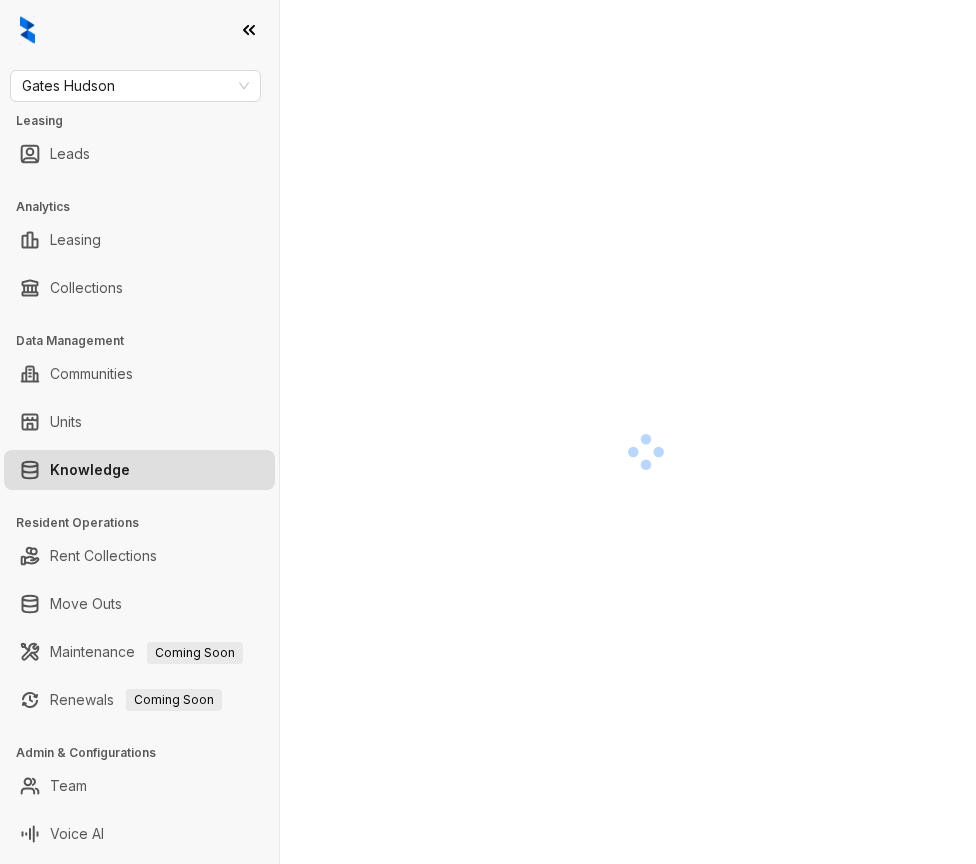 scroll, scrollTop: 0, scrollLeft: 0, axis: both 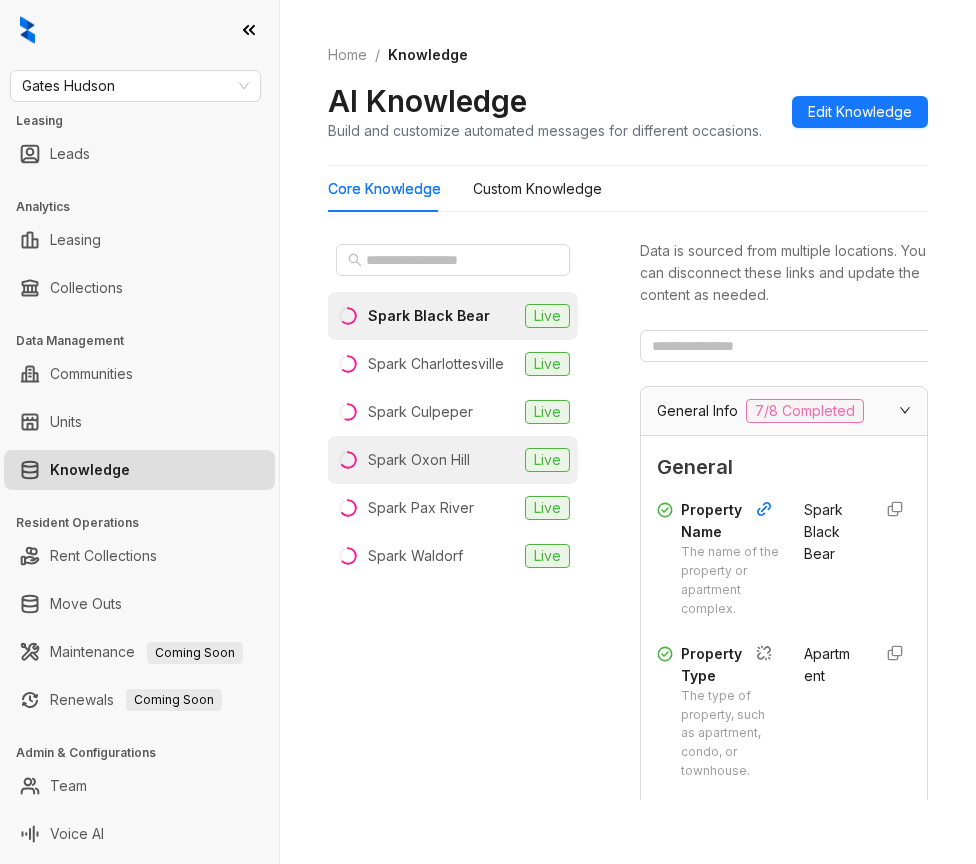 click on "Spark Oxon Hill" at bounding box center (419, 460) 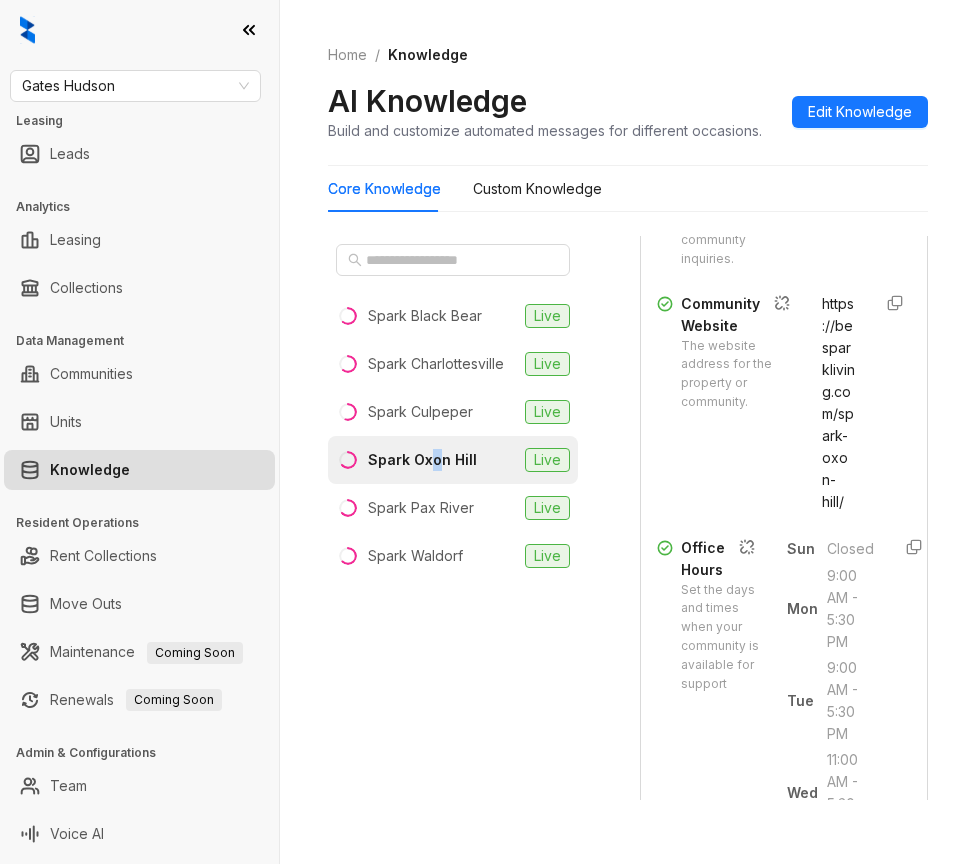 scroll, scrollTop: 1100, scrollLeft: 0, axis: vertical 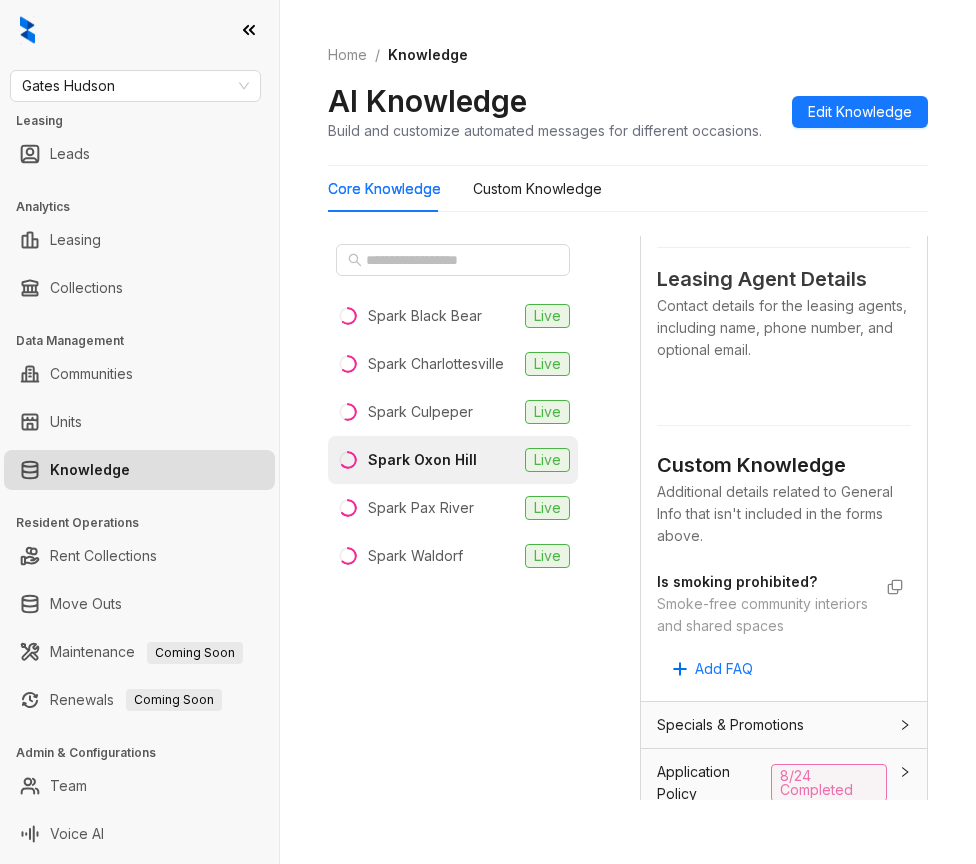 drag, startPoint x: 818, startPoint y: 543, endPoint x: 845, endPoint y: 458, distance: 89.1852 